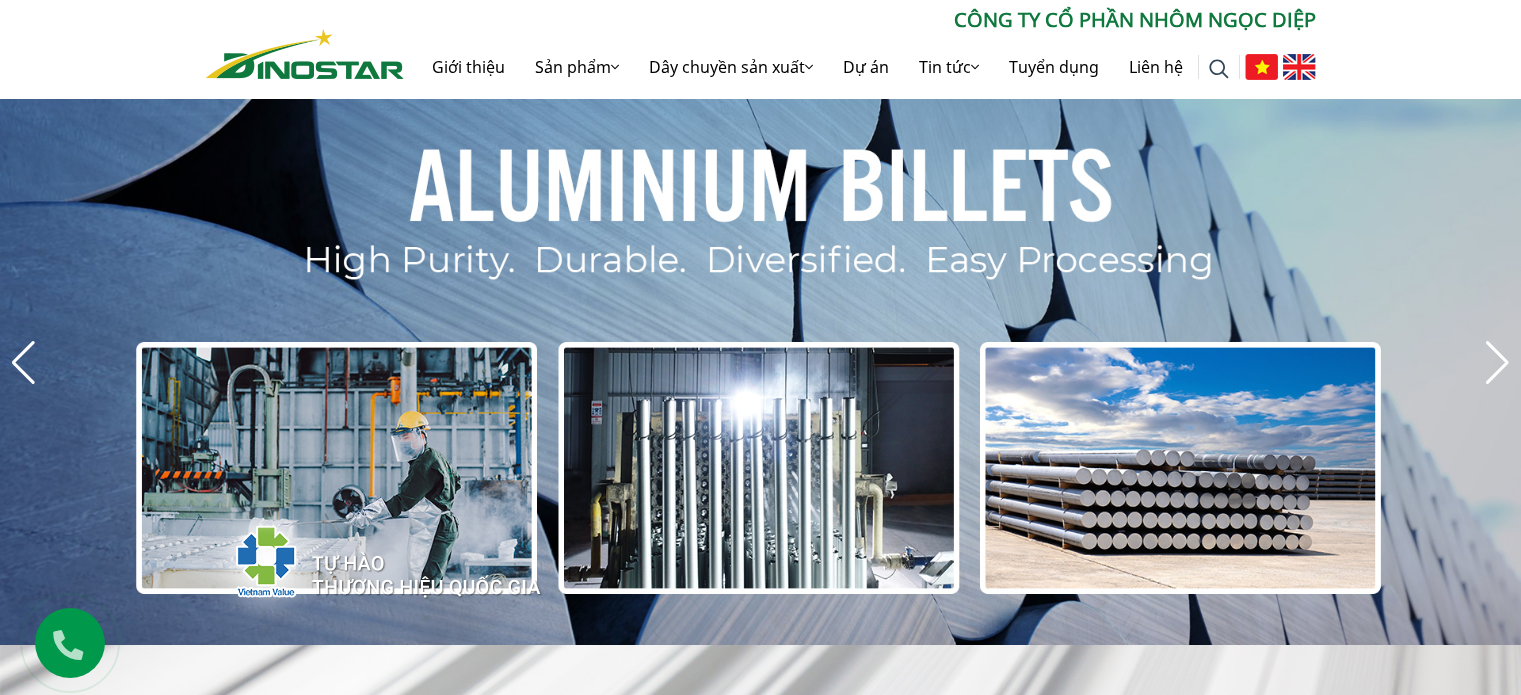 scroll, scrollTop: 0, scrollLeft: 0, axis: both 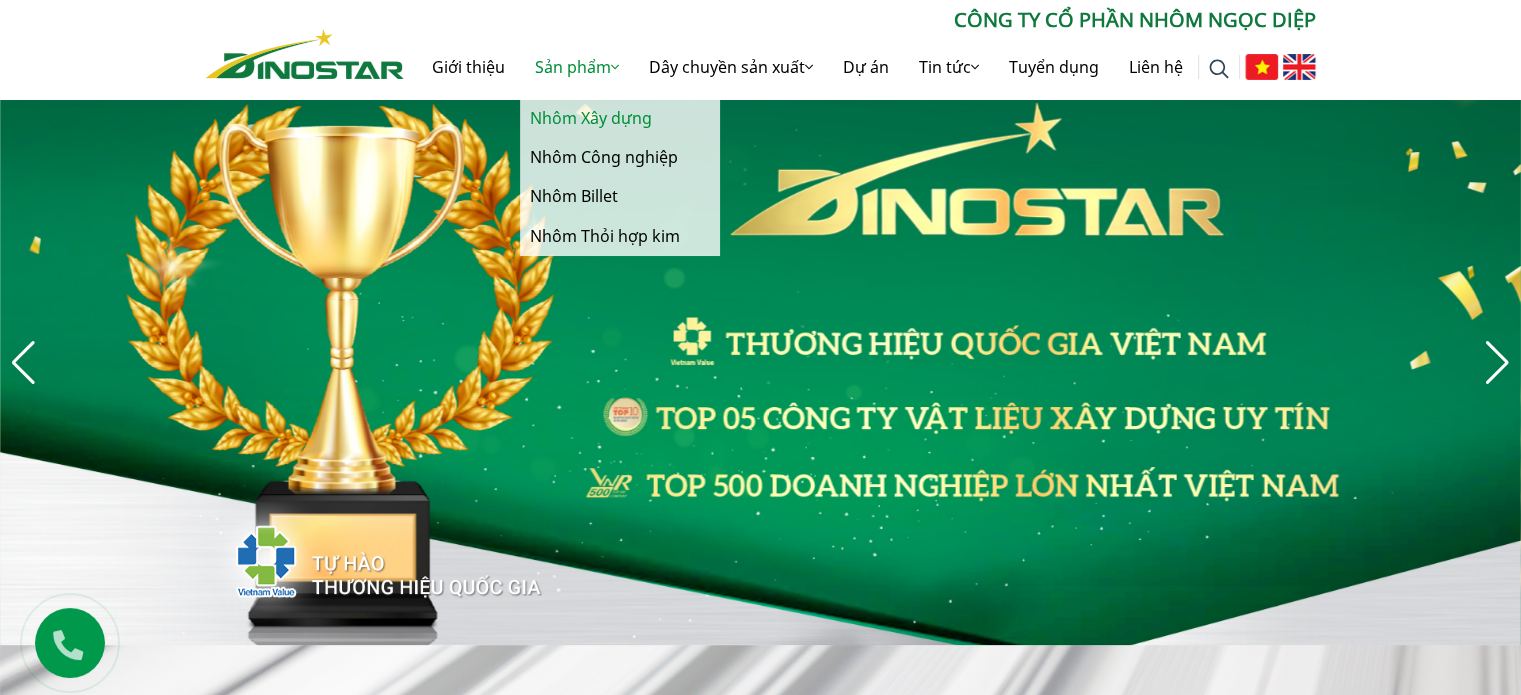 click on "Nhôm Xây dựng" at bounding box center [620, 118] 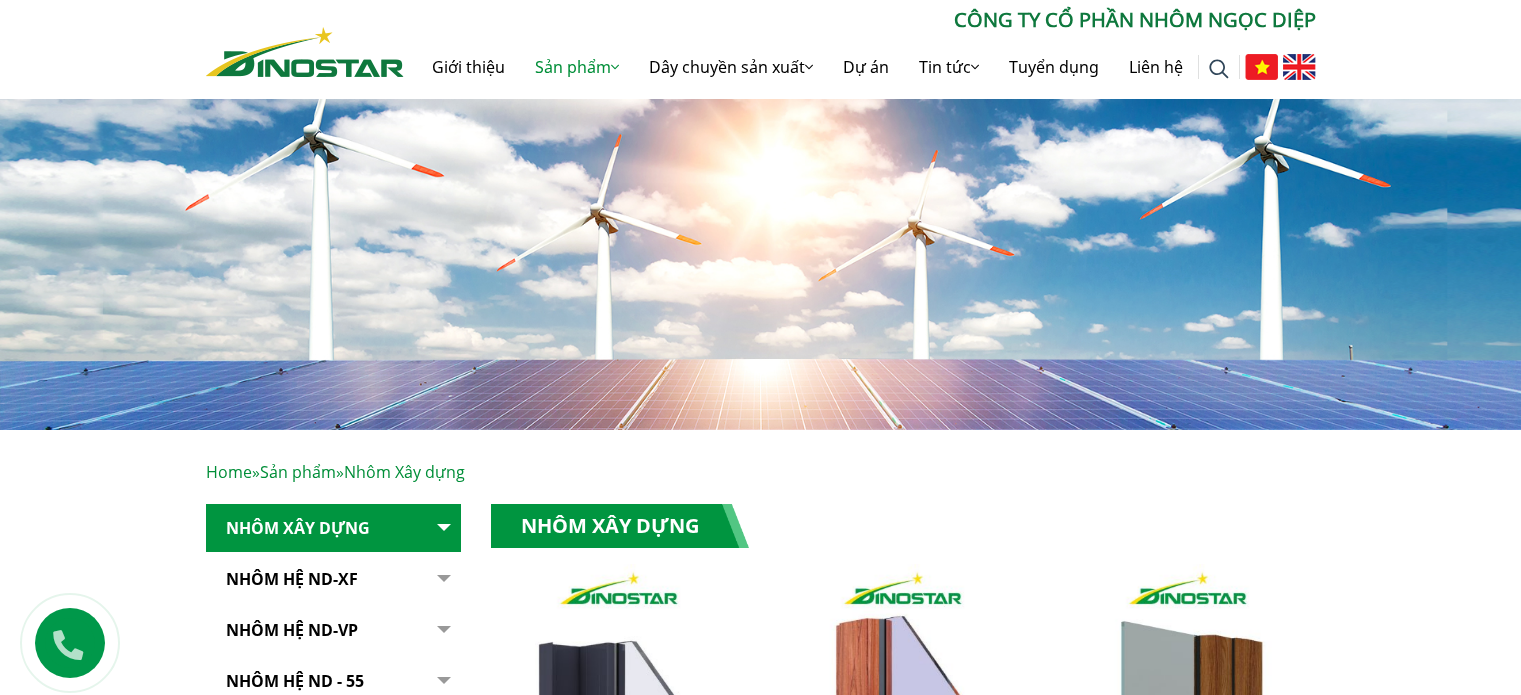 scroll, scrollTop: 0, scrollLeft: 0, axis: both 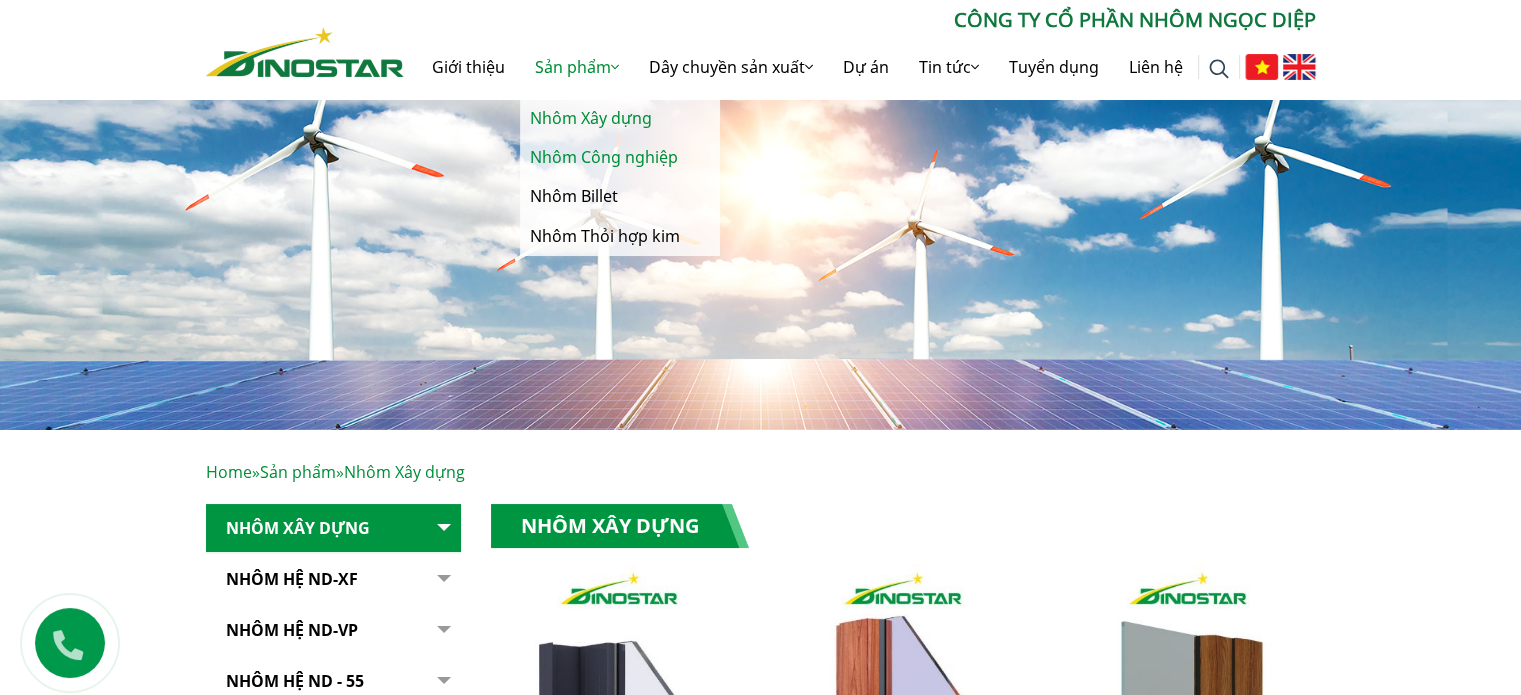 click on "Nhôm Công nghiệp" at bounding box center [620, 157] 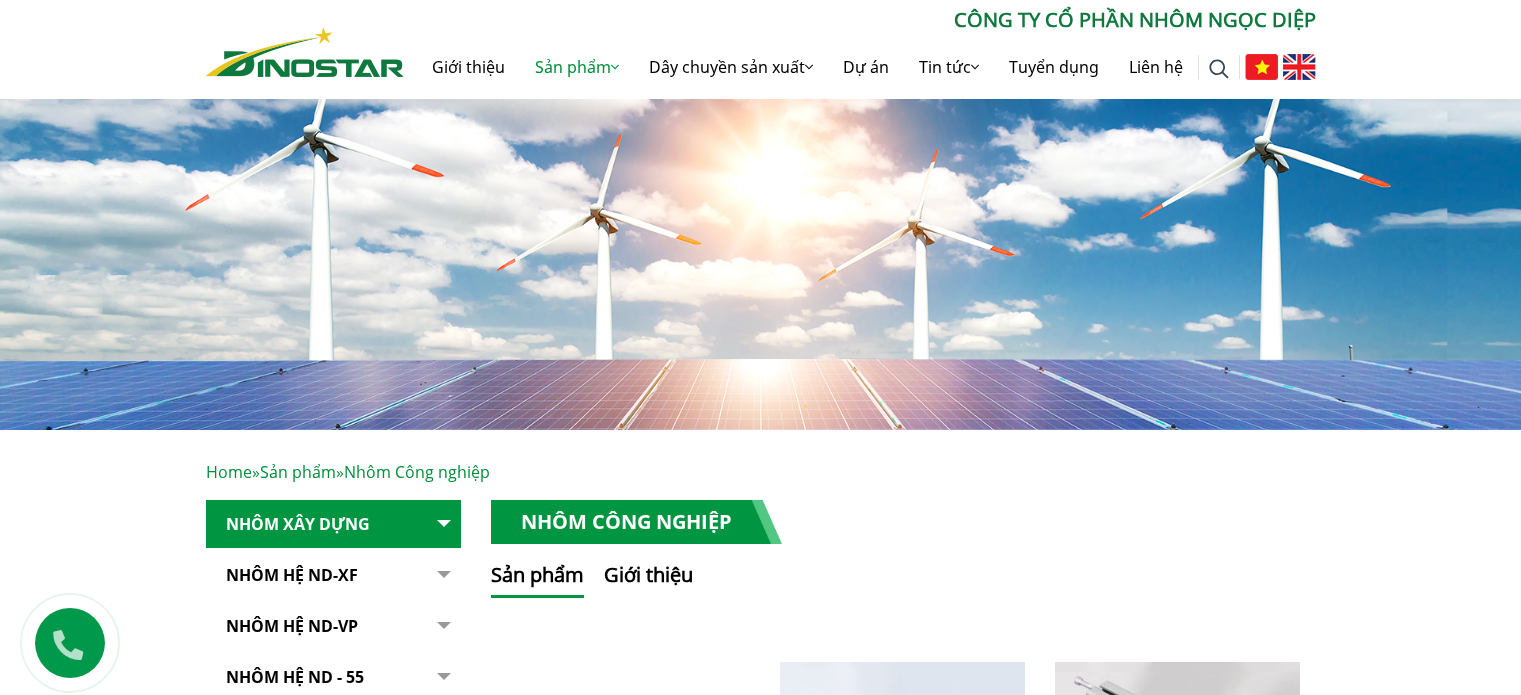 scroll, scrollTop: 92, scrollLeft: 0, axis: vertical 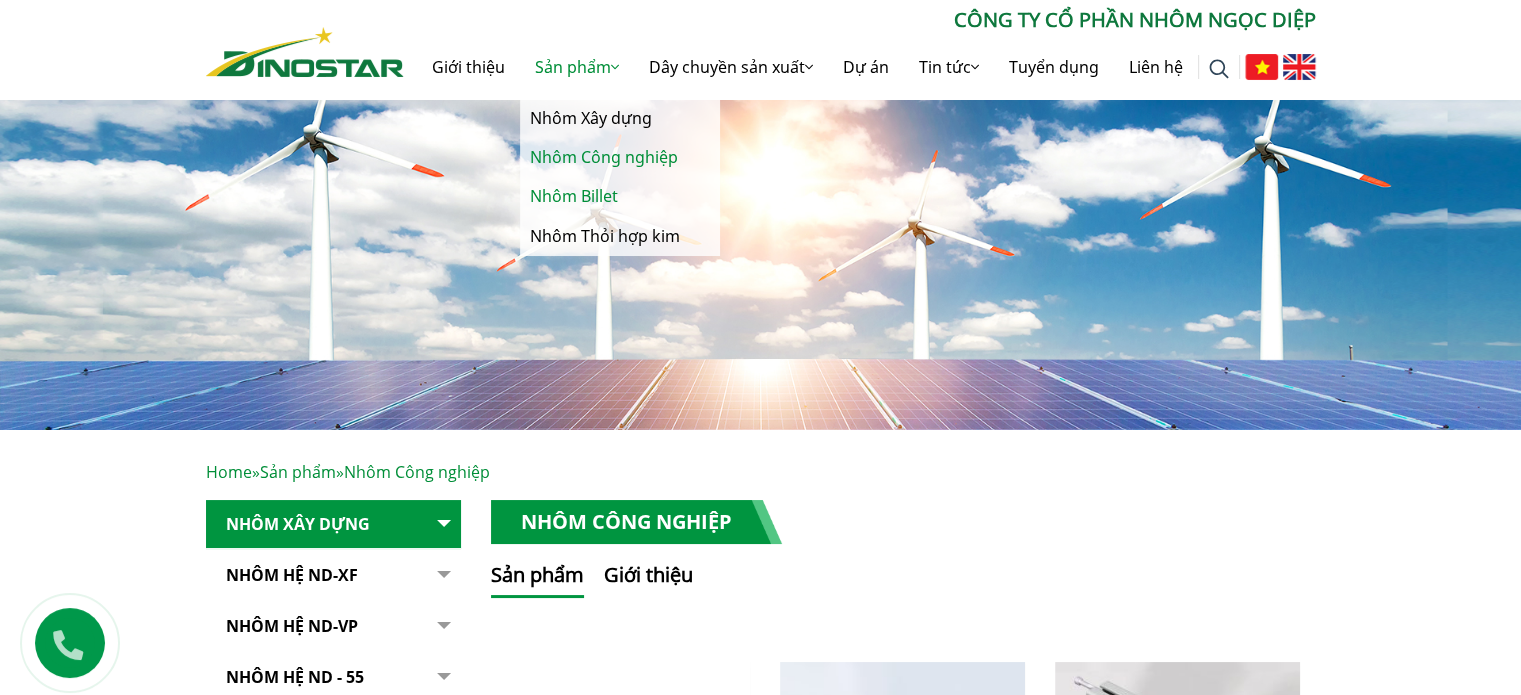 click on "Nhôm Billet" at bounding box center (620, 196) 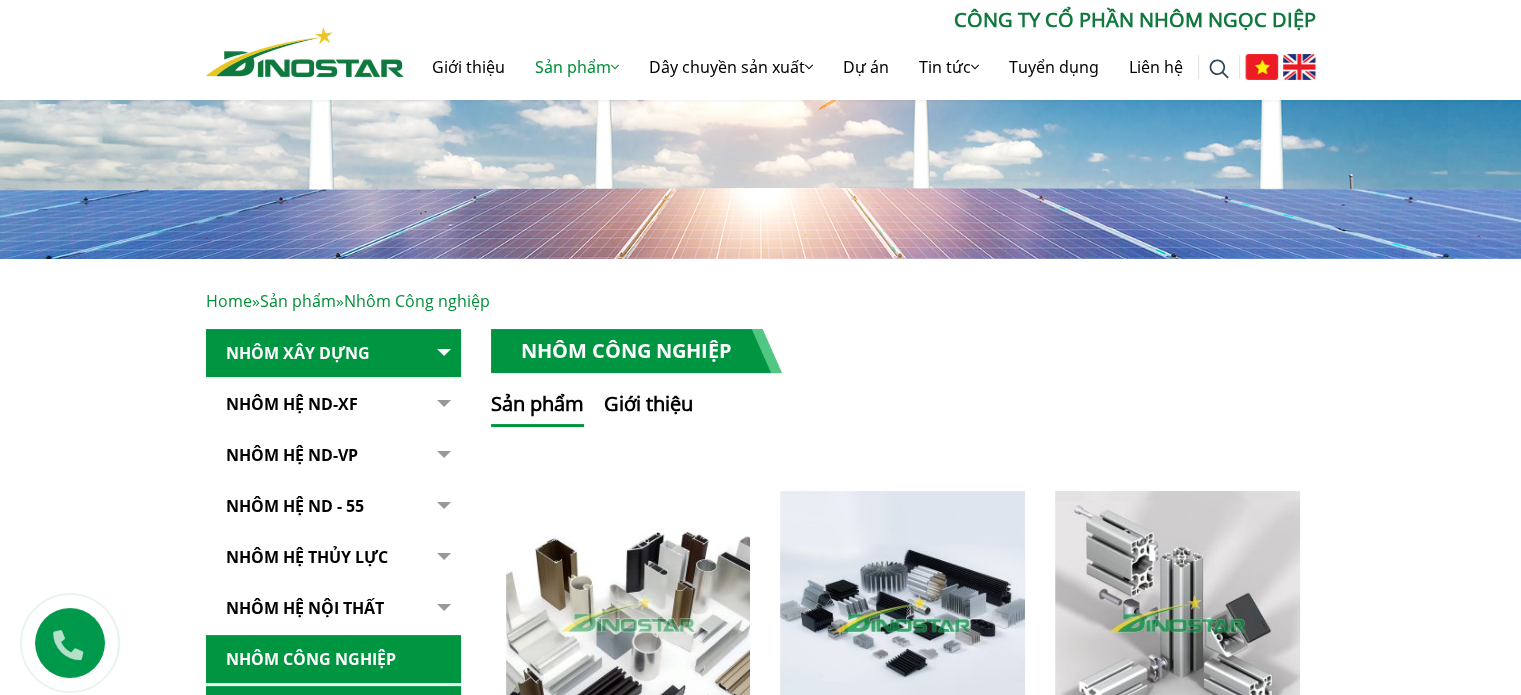 scroll, scrollTop: 200, scrollLeft: 0, axis: vertical 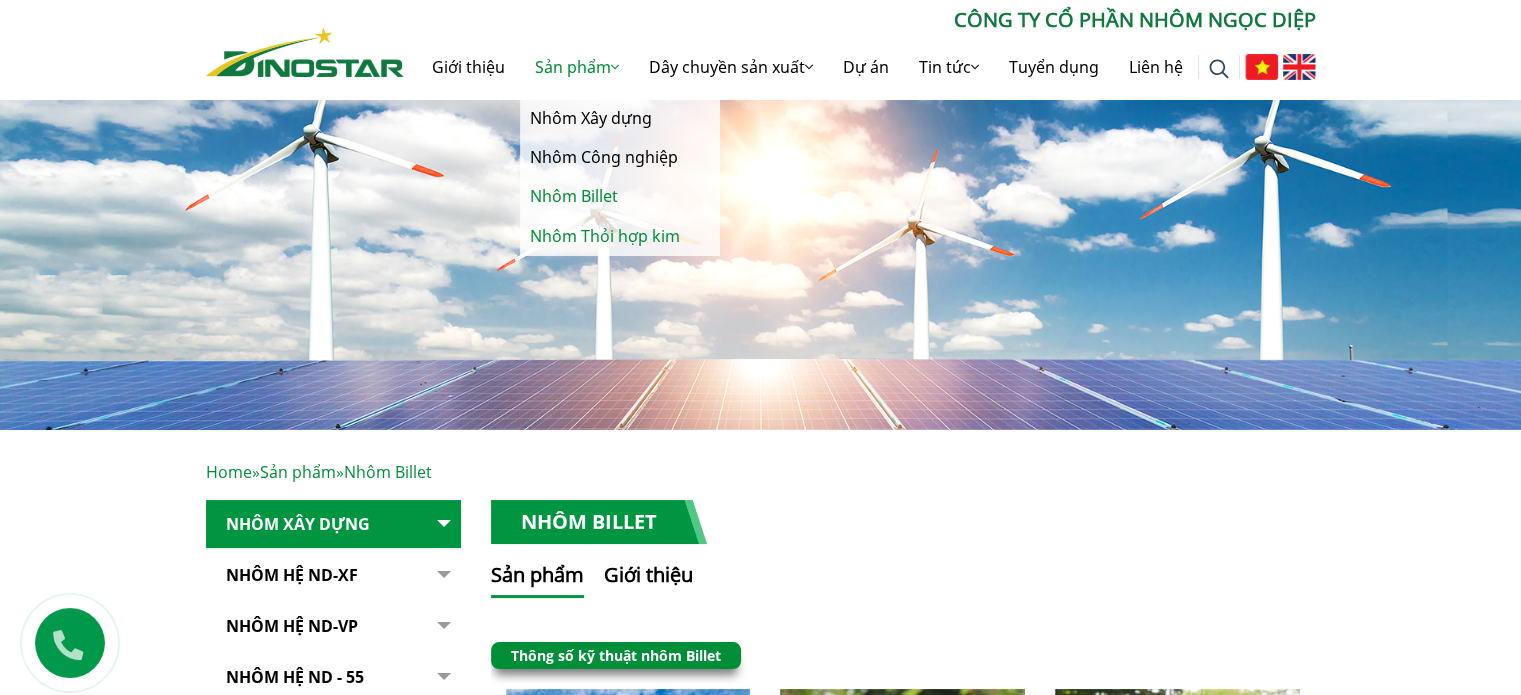 click on "Nhôm Thỏi hợp kim" at bounding box center [620, 236] 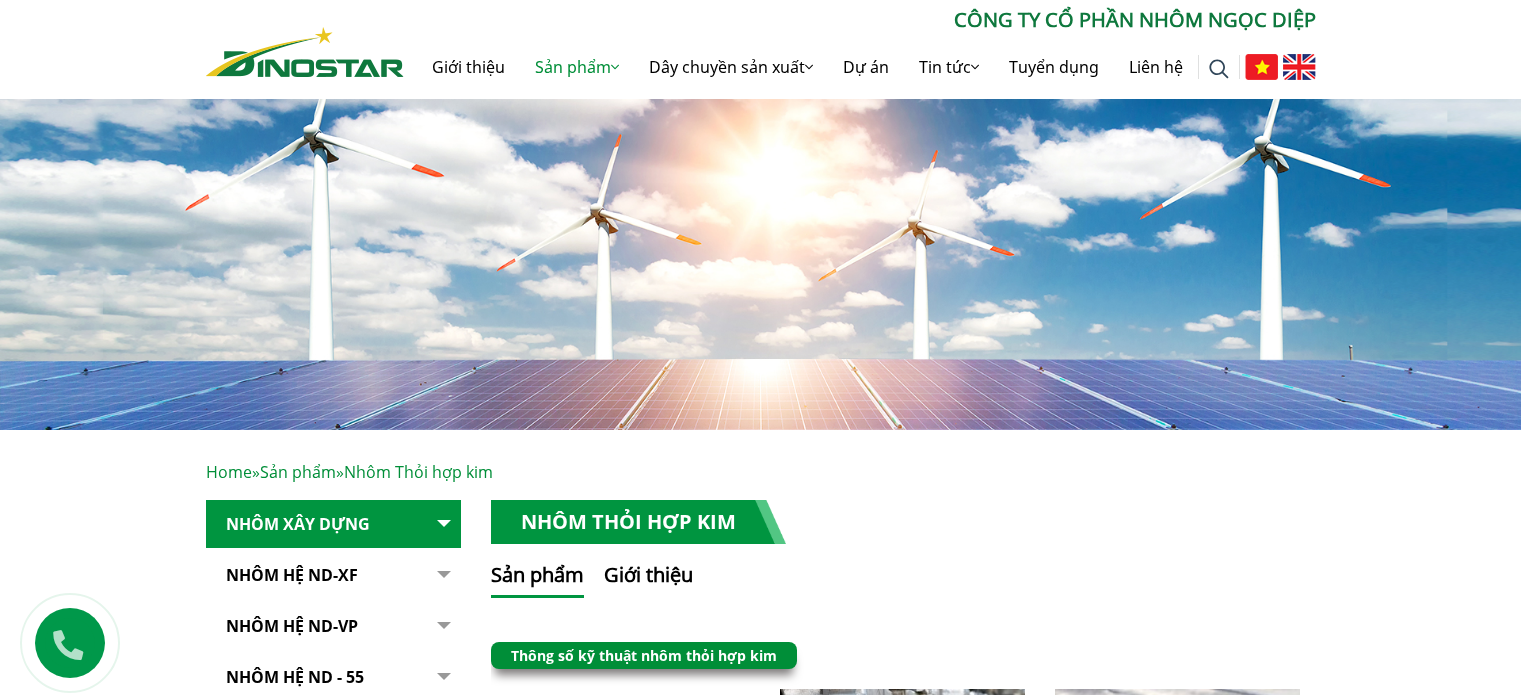 scroll, scrollTop: 0, scrollLeft: 0, axis: both 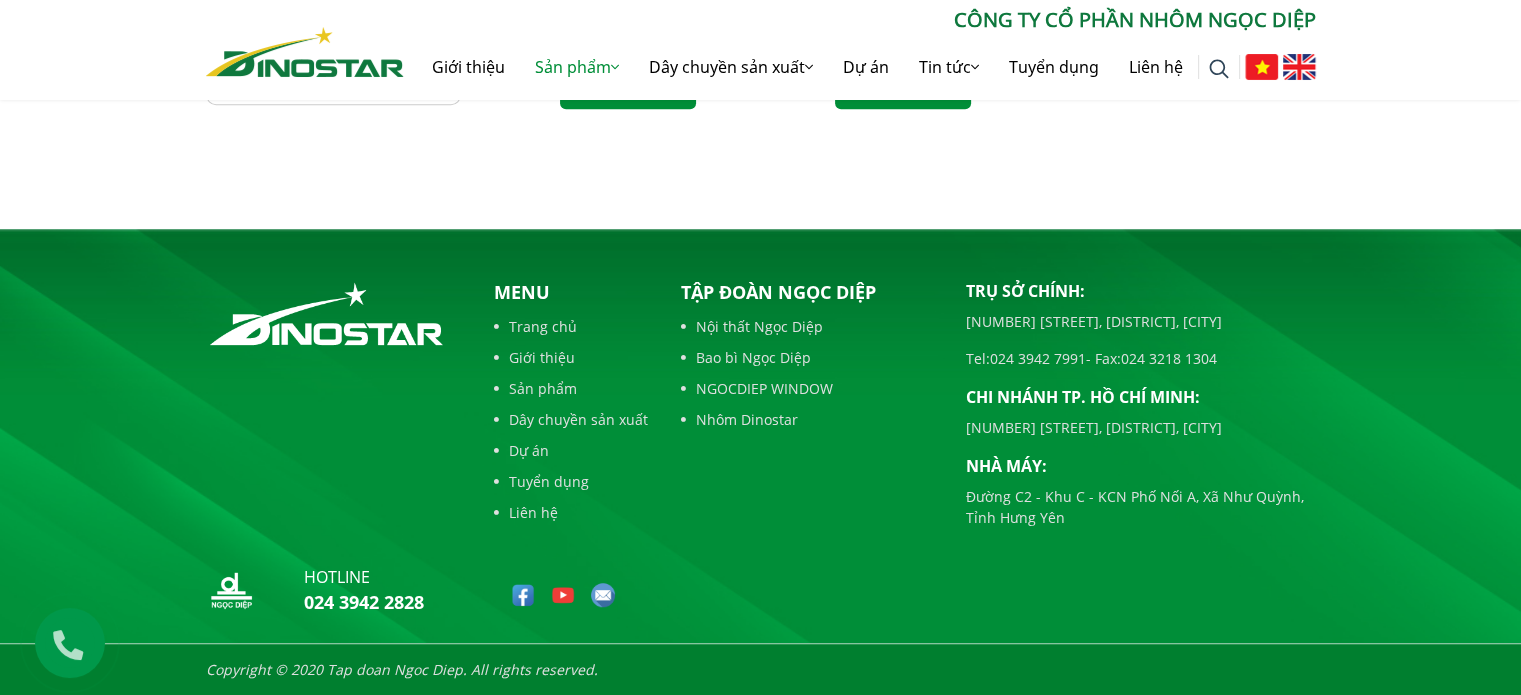 click on "Giới thiệu" at bounding box center [571, 357] 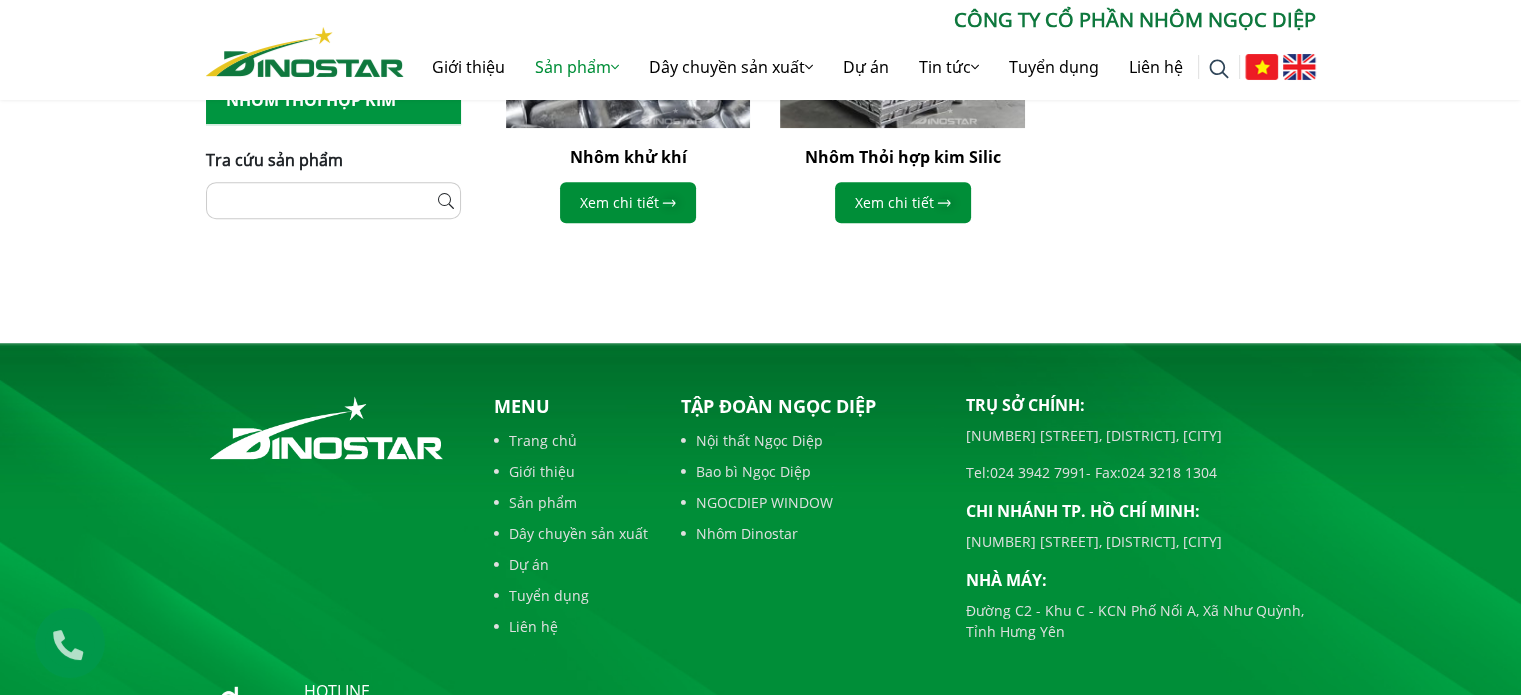 scroll, scrollTop: 980, scrollLeft: 0, axis: vertical 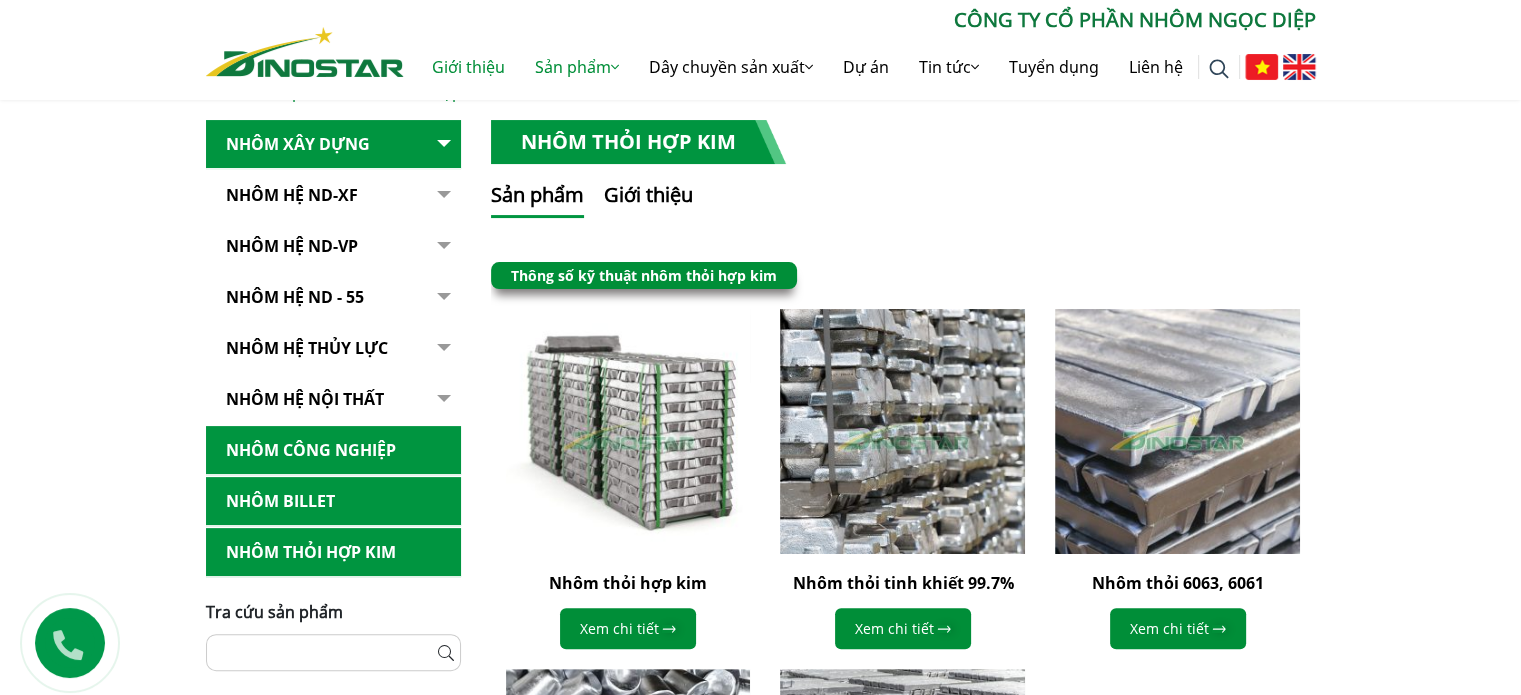 click on "Giới thiệu" at bounding box center [468, 67] 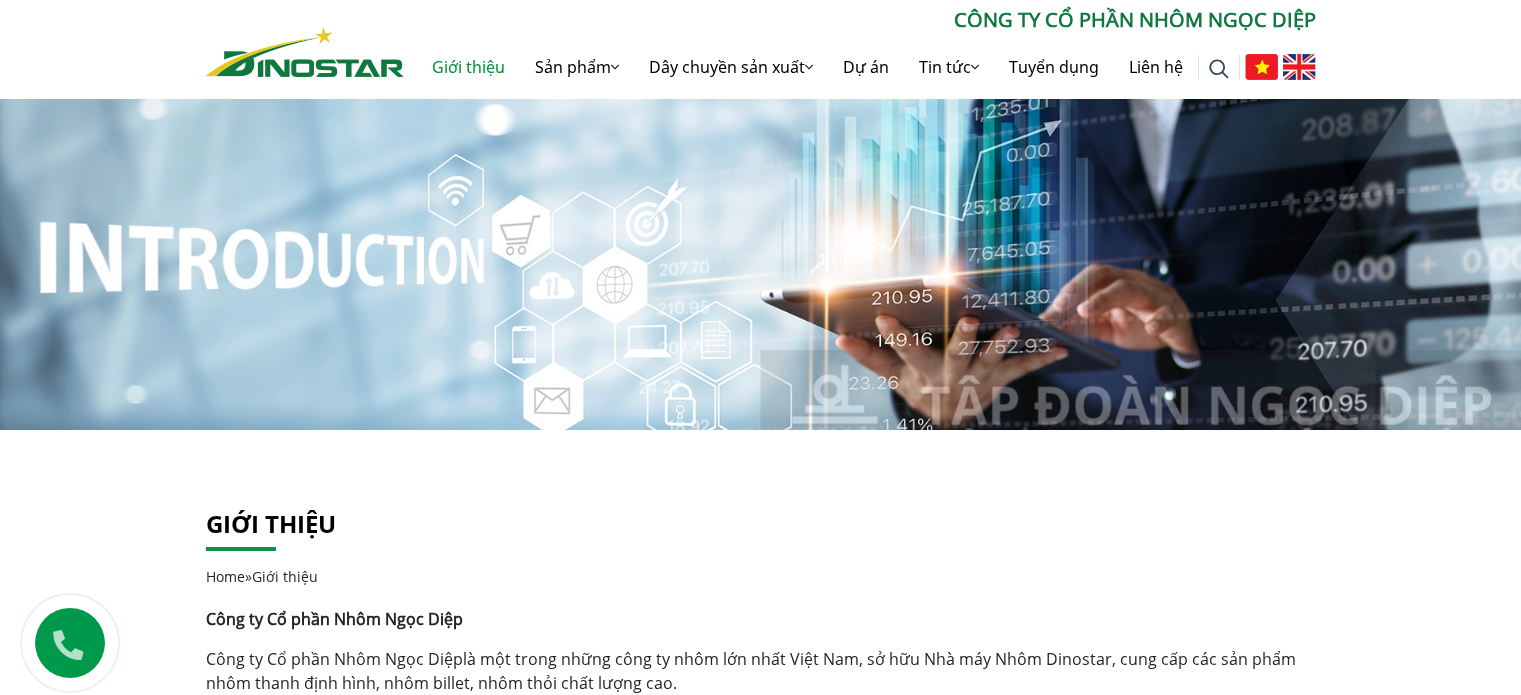 scroll, scrollTop: 0, scrollLeft: 0, axis: both 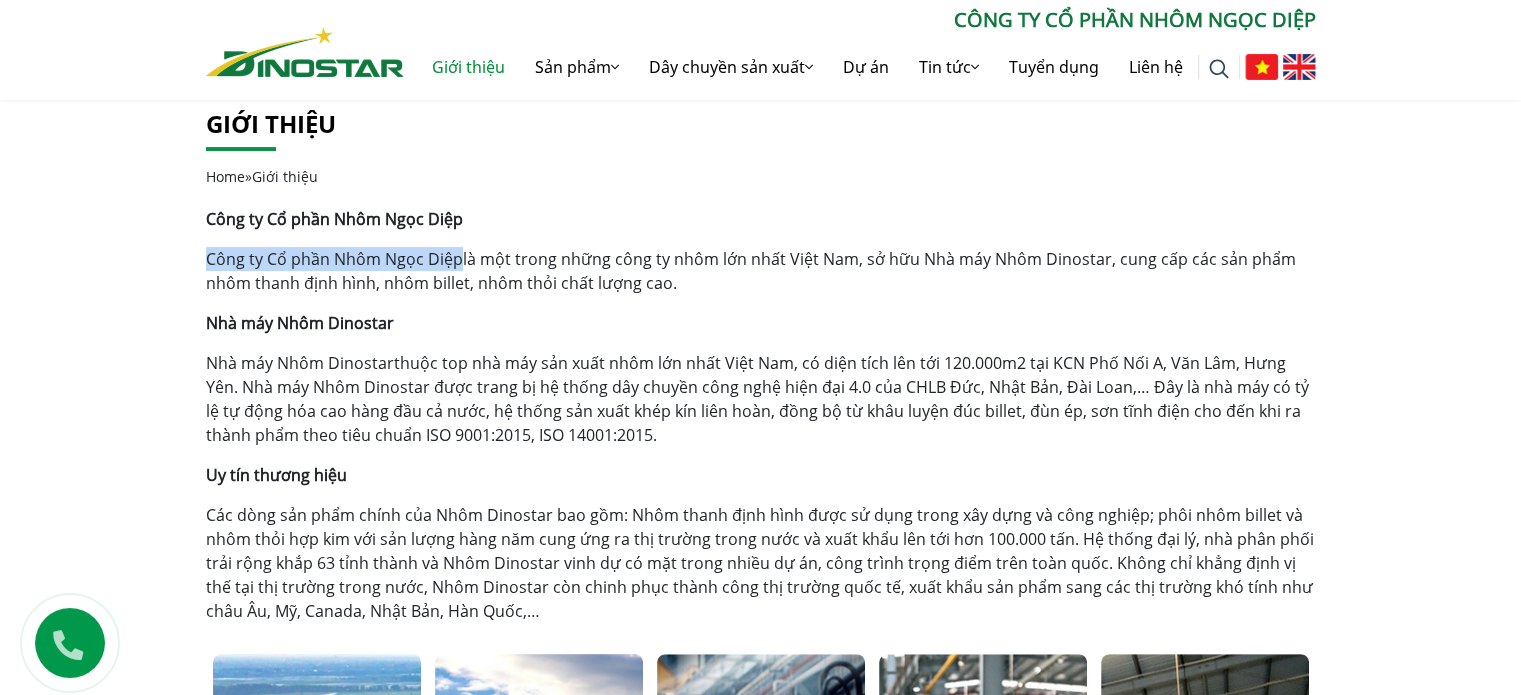 drag, startPoint x: 201, startPoint y: 256, endPoint x: 459, endPoint y: 263, distance: 258.09494 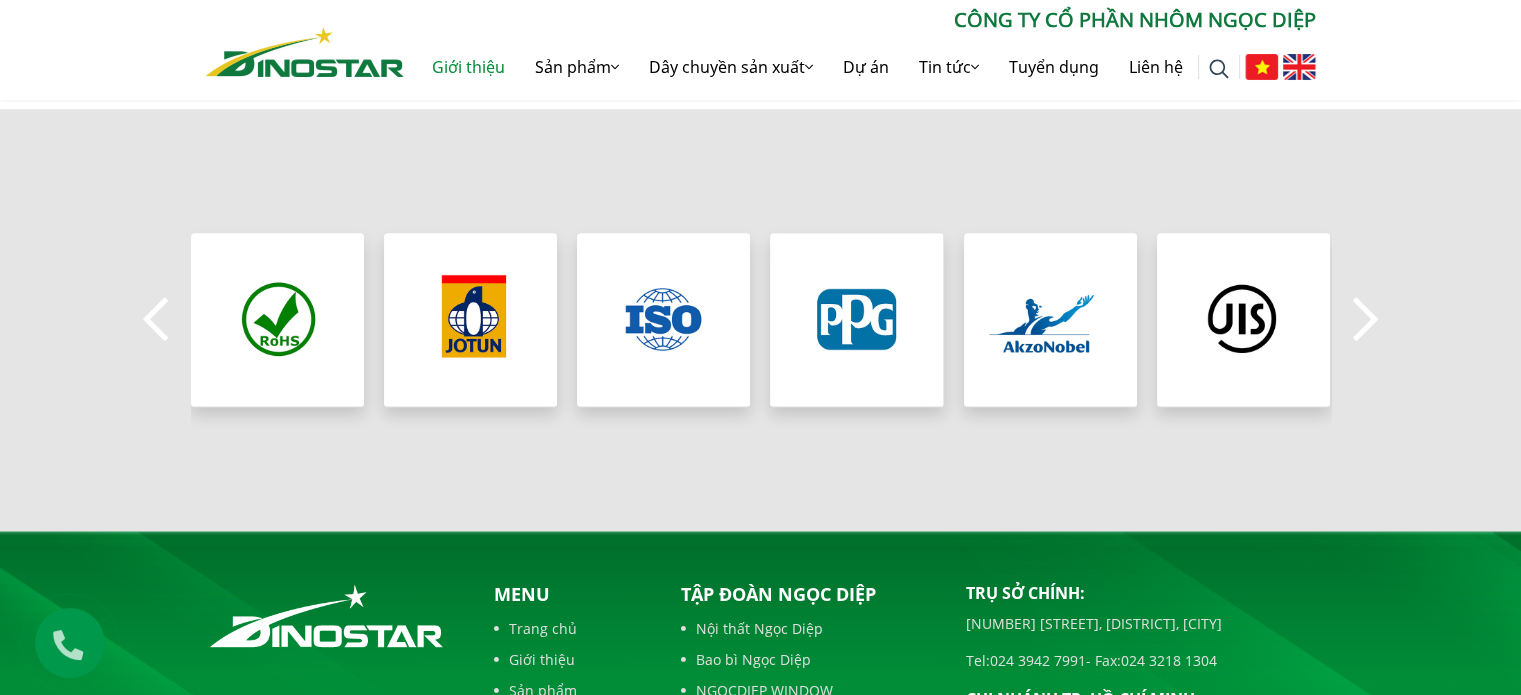 scroll, scrollTop: 2113, scrollLeft: 0, axis: vertical 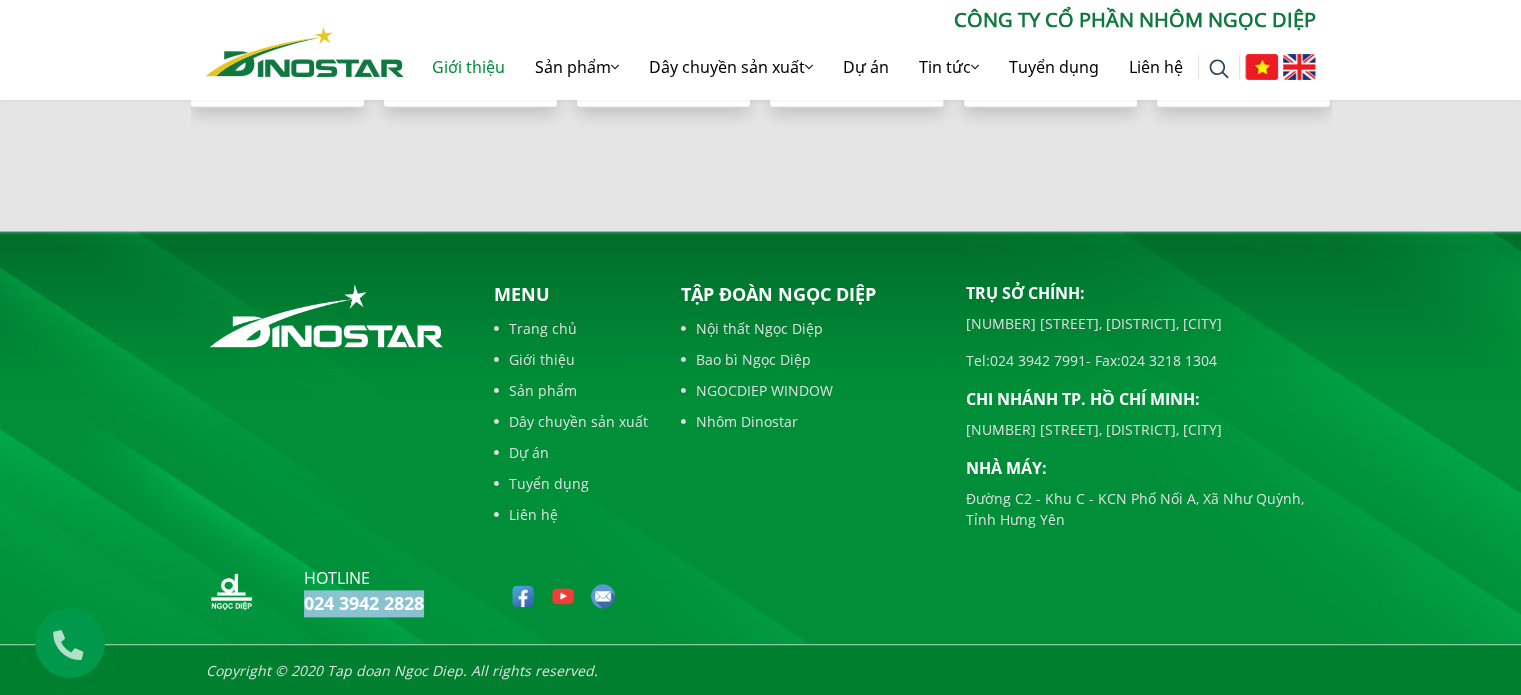 drag, startPoint x: 454, startPoint y: 606, endPoint x: 302, endPoint y: 619, distance: 152.5549 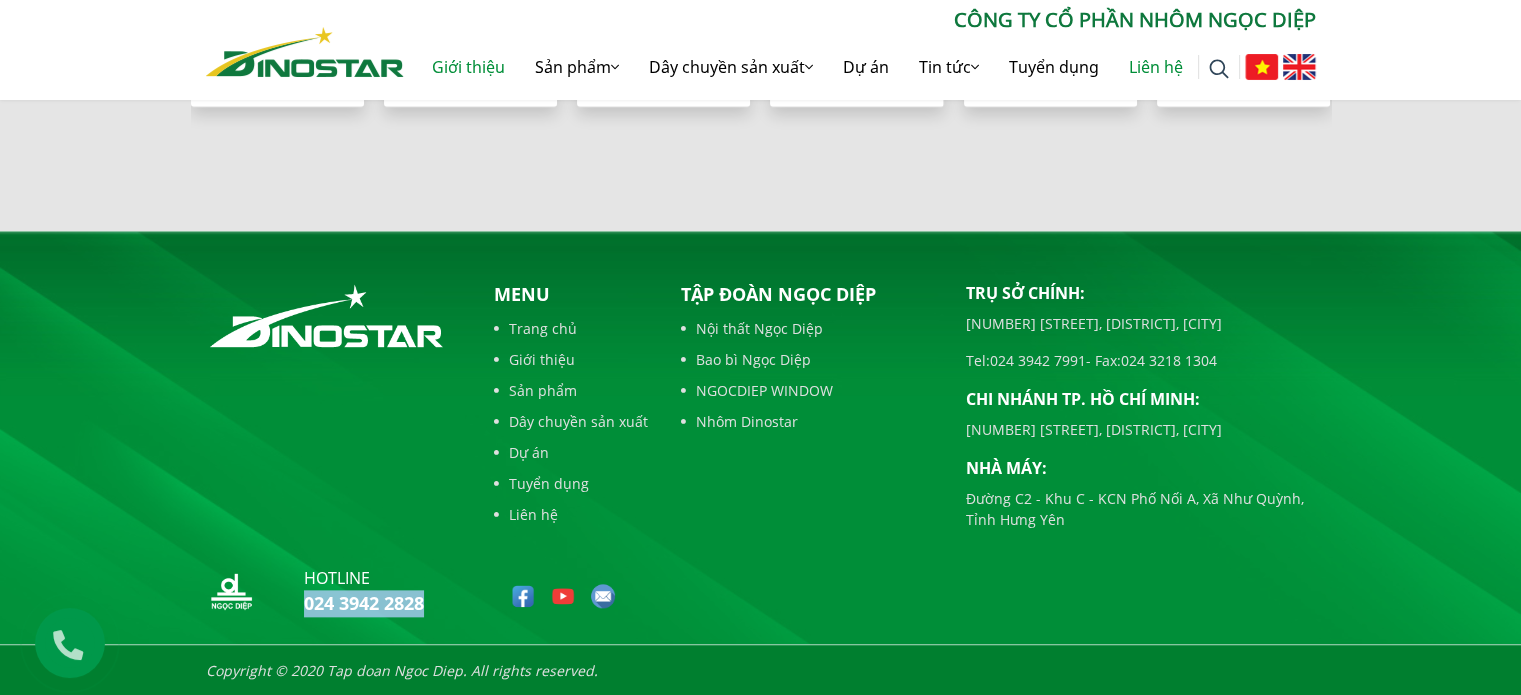 click on "Liên hệ" at bounding box center (1156, 67) 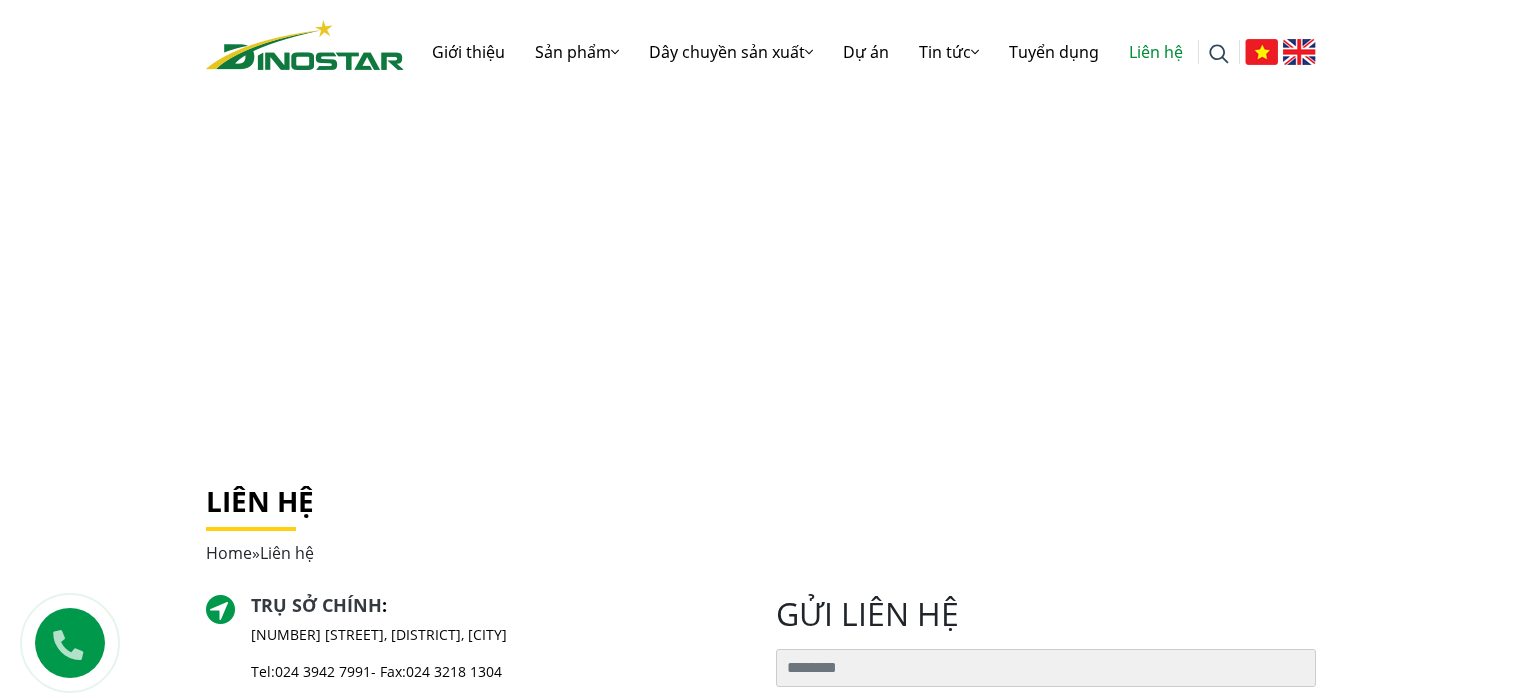 scroll, scrollTop: 0, scrollLeft: 0, axis: both 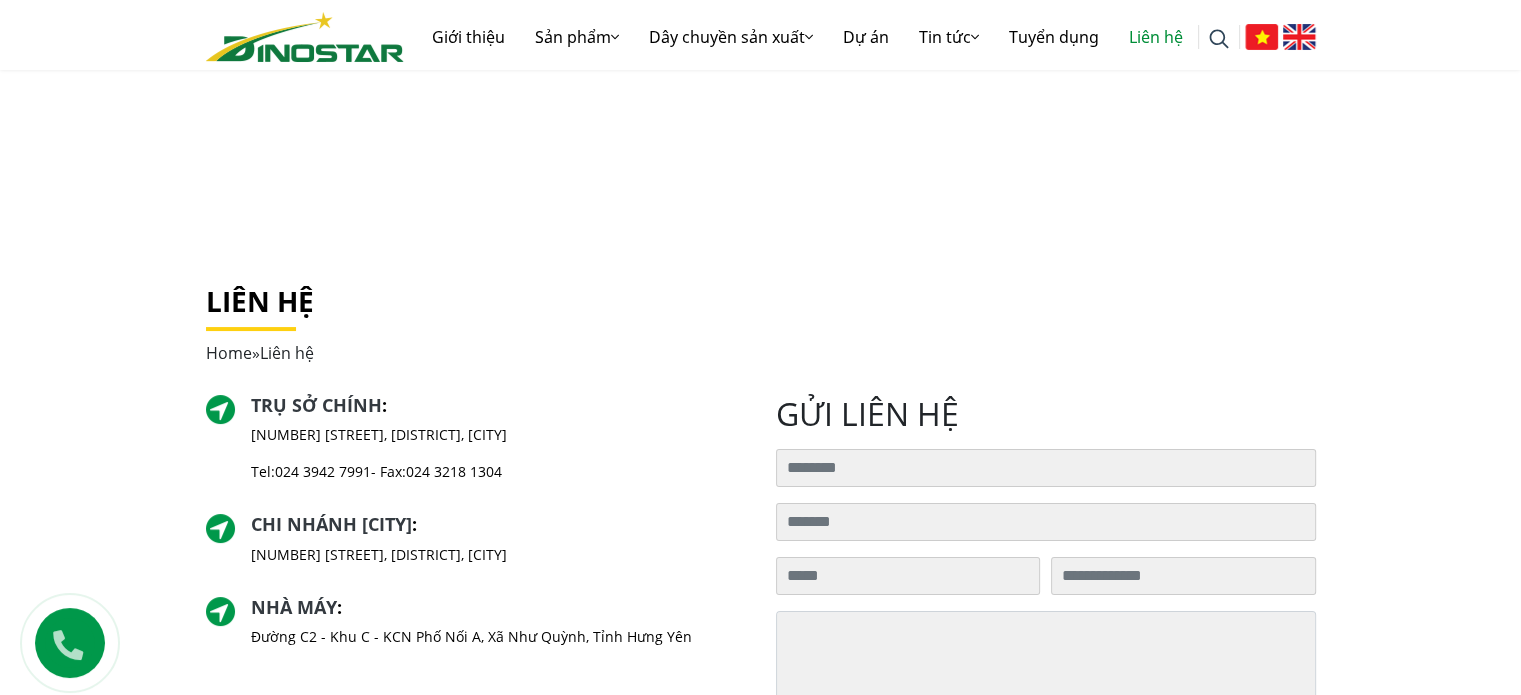 drag, startPoint x: 392, startPoint y: 431, endPoint x: 252, endPoint y: 427, distance: 140.05713 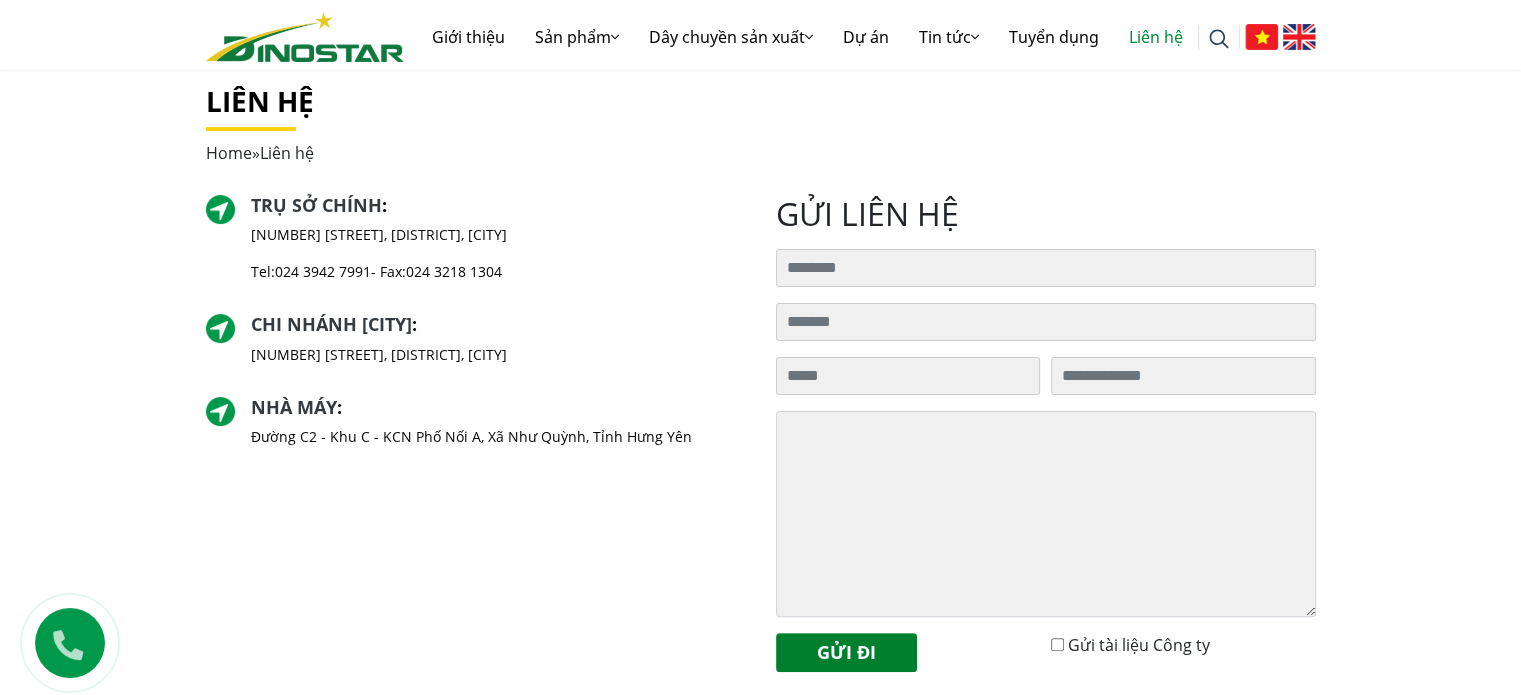 scroll, scrollTop: 500, scrollLeft: 0, axis: vertical 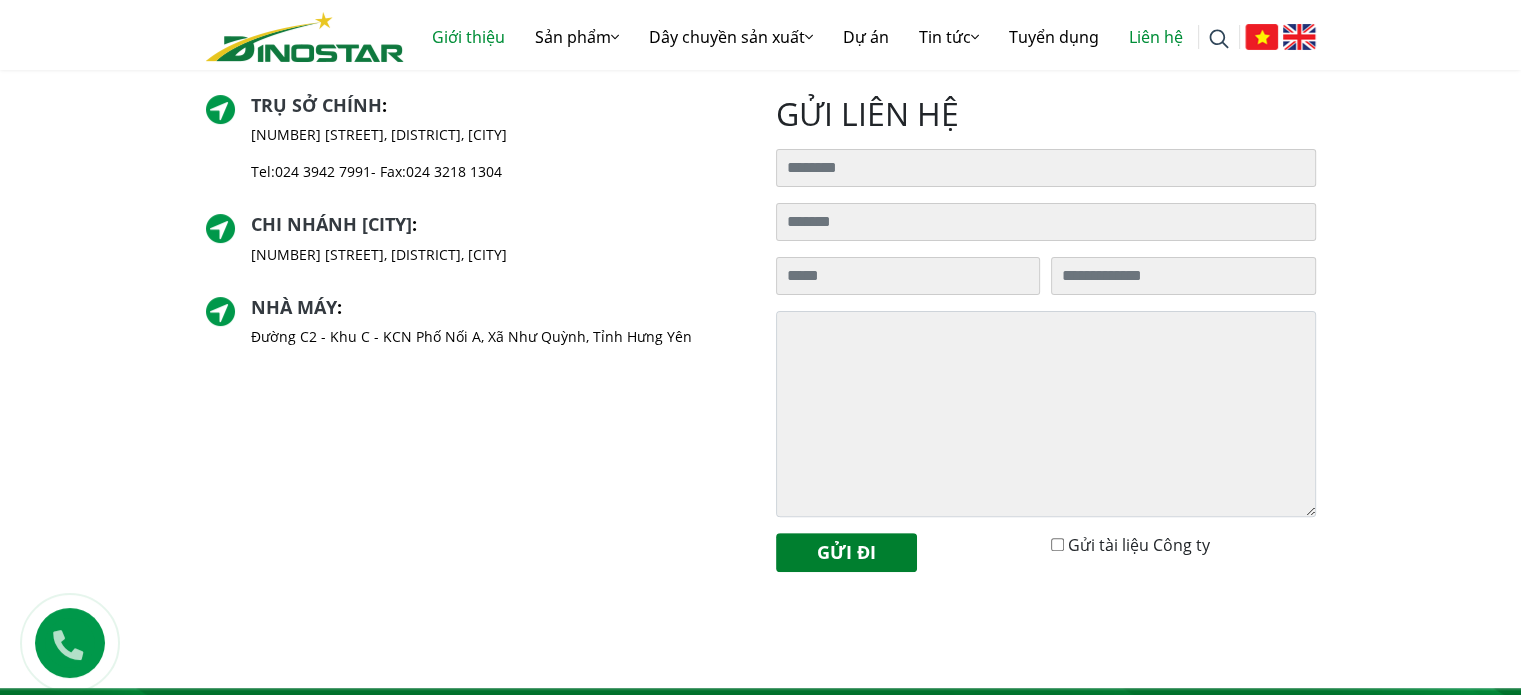 click on "Giới thiệu" at bounding box center [468, 37] 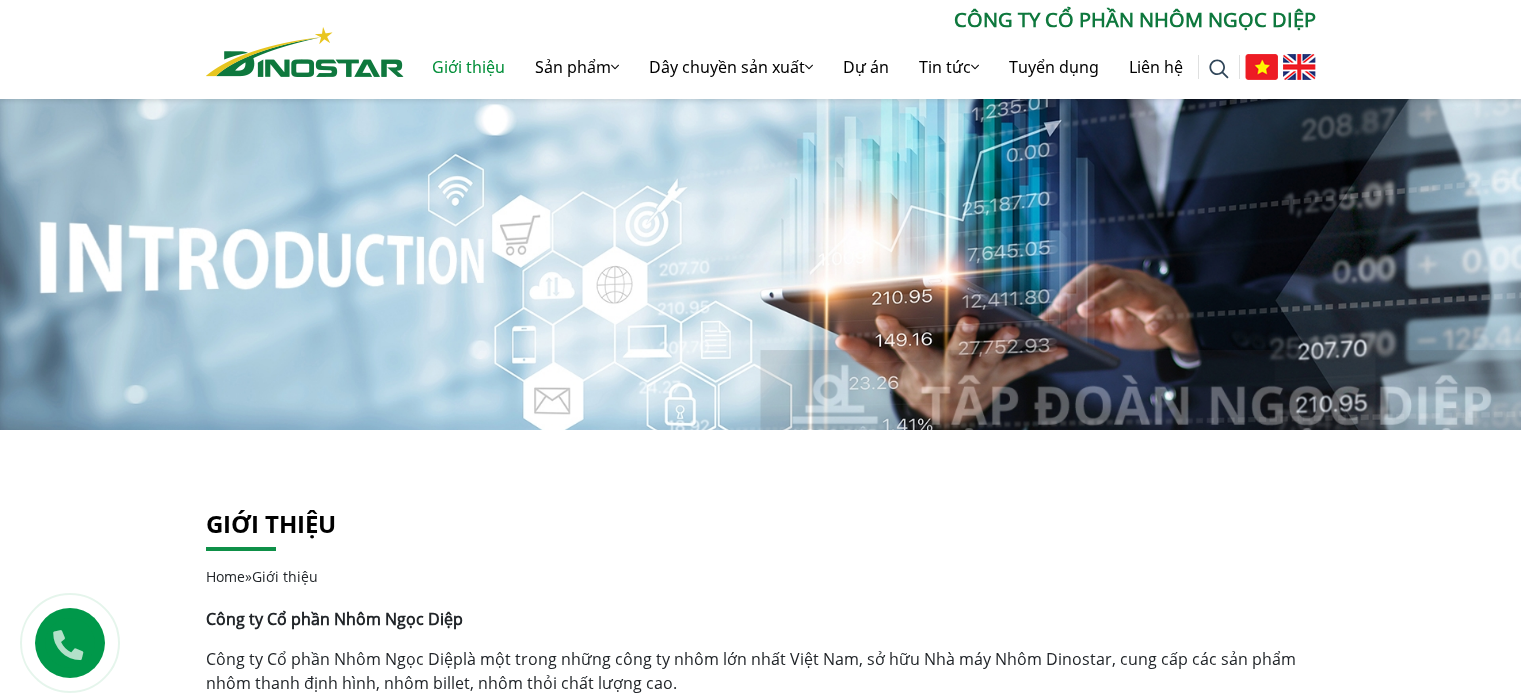 scroll, scrollTop: 300, scrollLeft: 0, axis: vertical 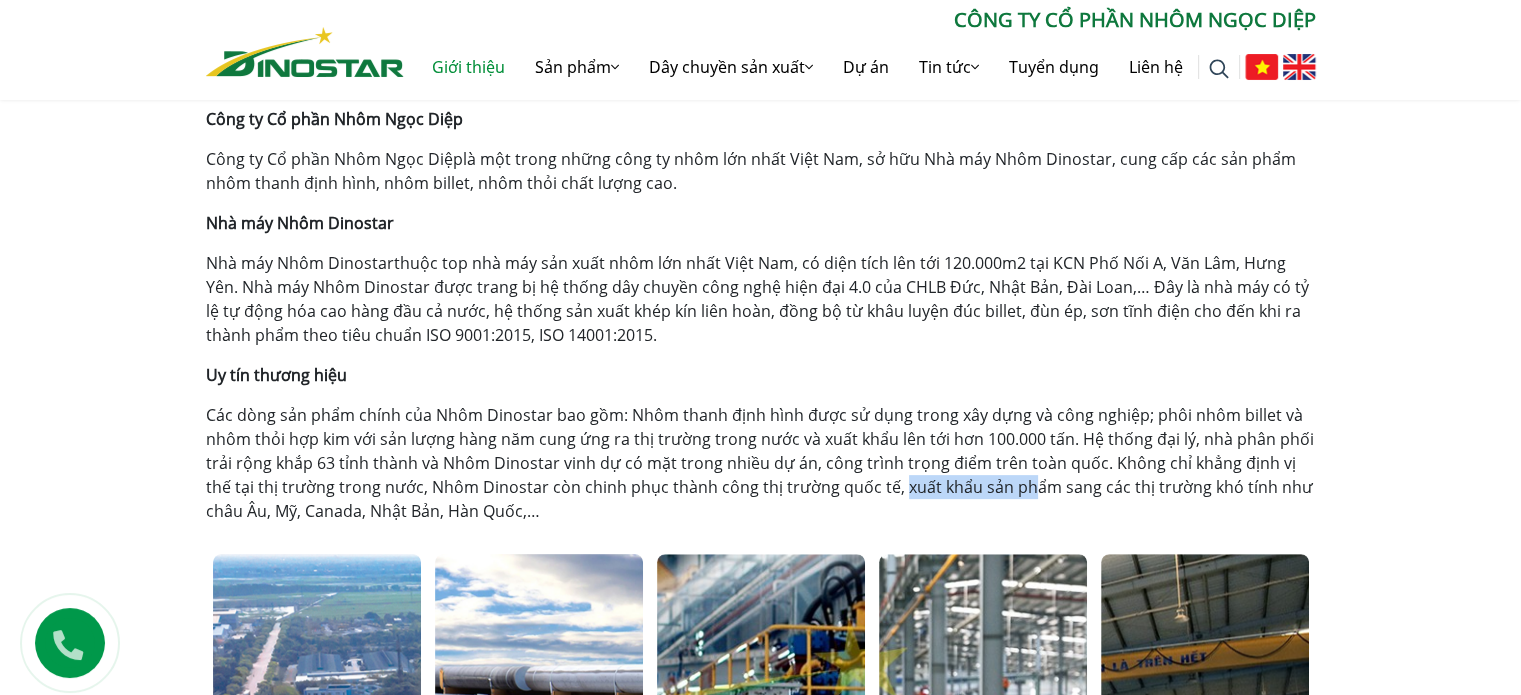 drag, startPoint x: 864, startPoint y: 486, endPoint x: 988, endPoint y: 491, distance: 124.10077 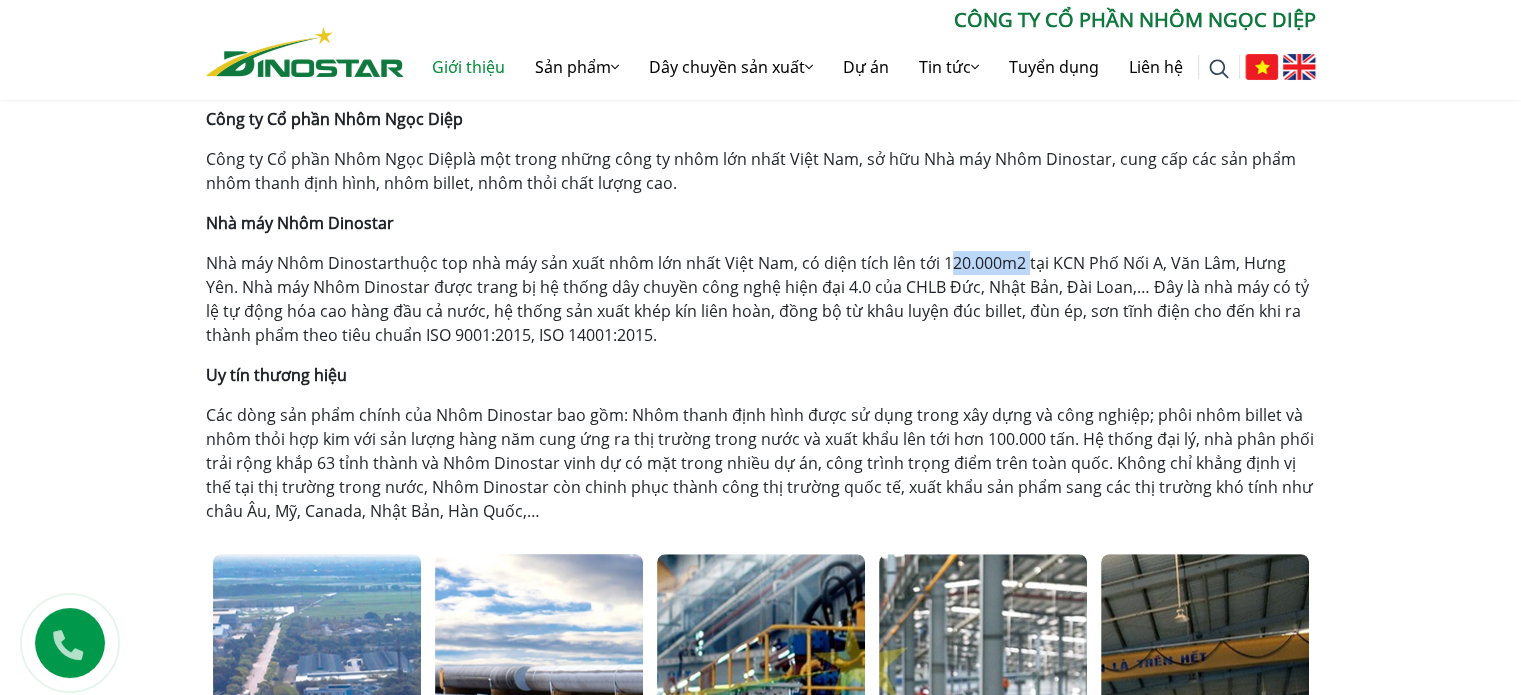 drag, startPoint x: 940, startPoint y: 263, endPoint x: 1022, endPoint y: 264, distance: 82.006096 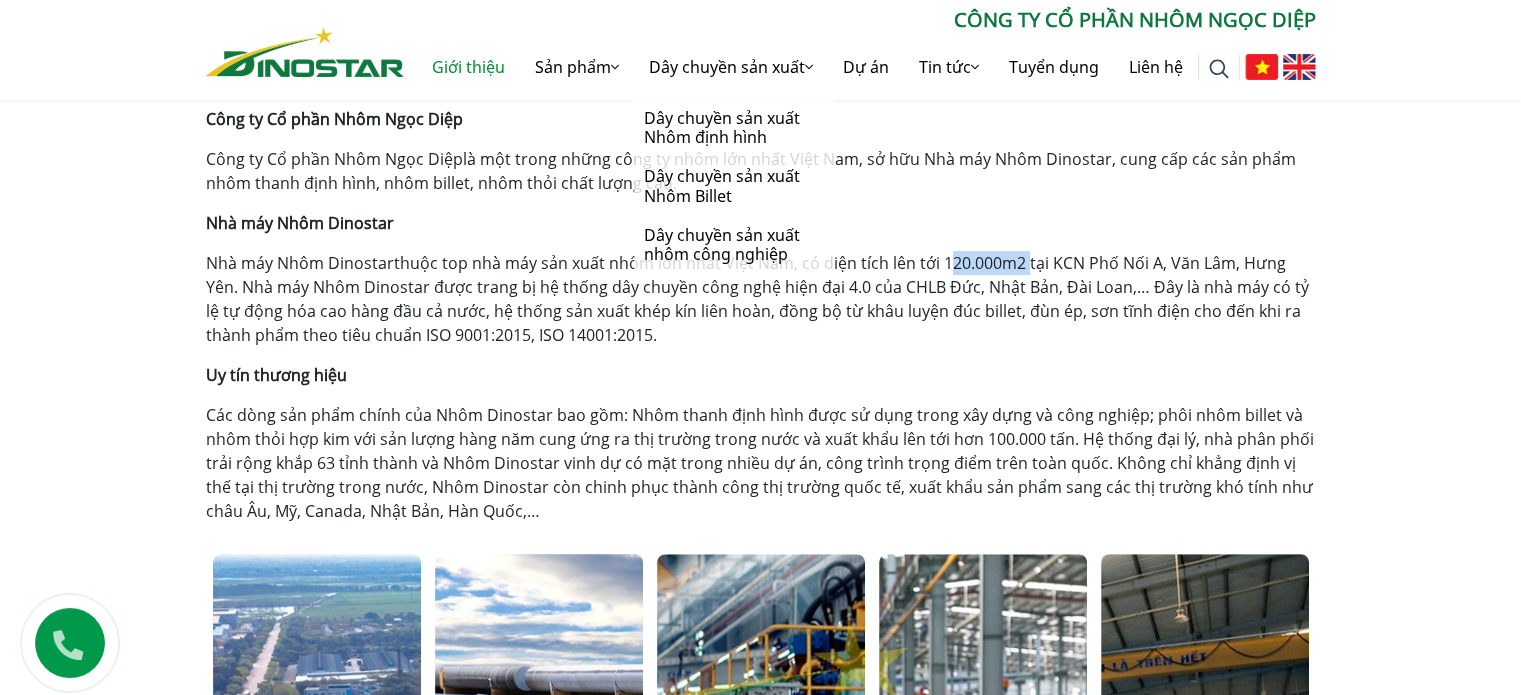 copy on "120.000m2" 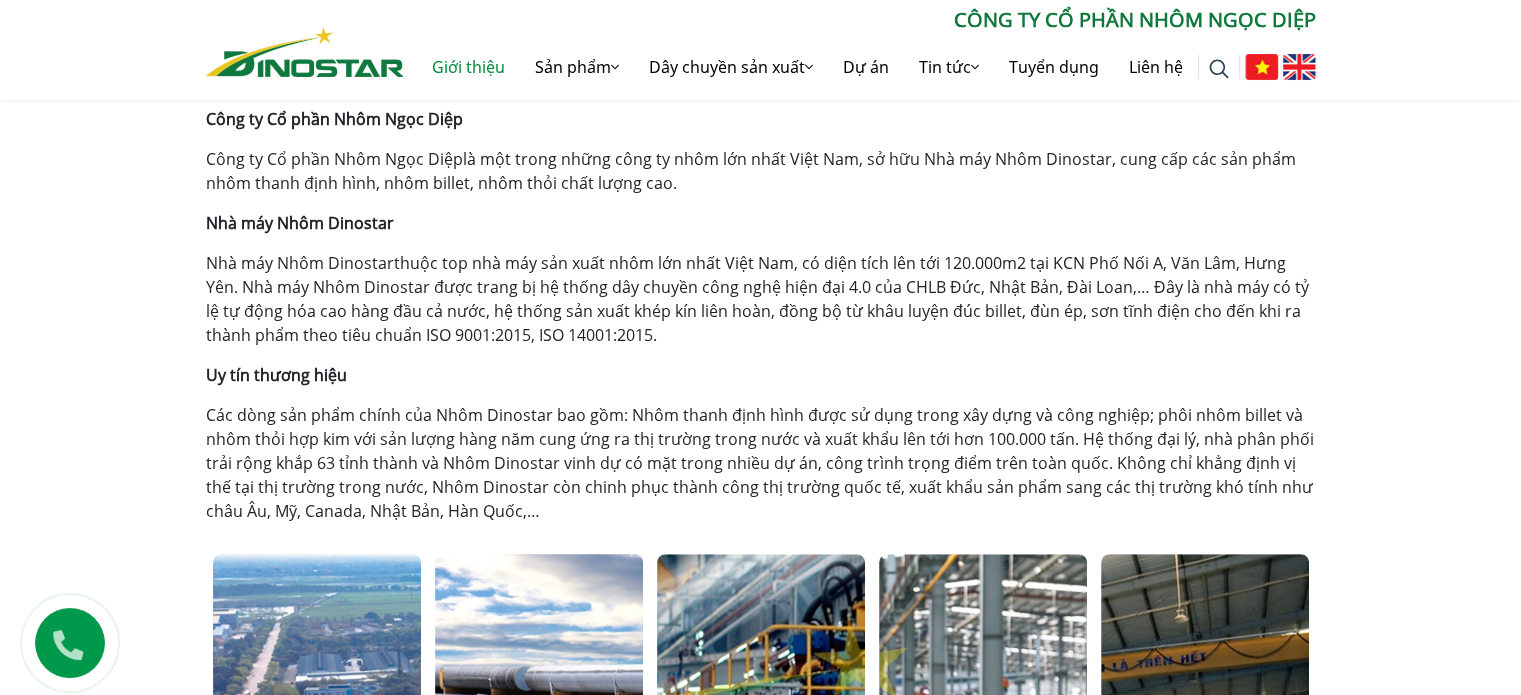 click on "Nhà máy Nhôm Dinostar thuộc top nhà máy sản xuất nhôm lớn nhất Việt Nam, có diện tích lên tới [NUMBER]m2 tại KCN Phố Nối A, Văn Lâm, [PROVINCE]. Nhà máy Nhôm Dinostar được trang bị hệ thống dây chuyền công nghệ hiện đại 4.0 của CHLB Đức, Nhật Bản, Đài Loan,… Đây là nhà máy có tỷ lệ tự động hóa cao hàng đầu cả nước, hệ thống sản xuất khép kín liên hoàn, đồng bộ từ khâu luyện đúc billet, đùn ép, sơn tĩnh điện cho đến khi ra thành phẩm theo tiêu chuẩn ISO 9001:2015, ISO 14001:2015." at bounding box center [761, 299] 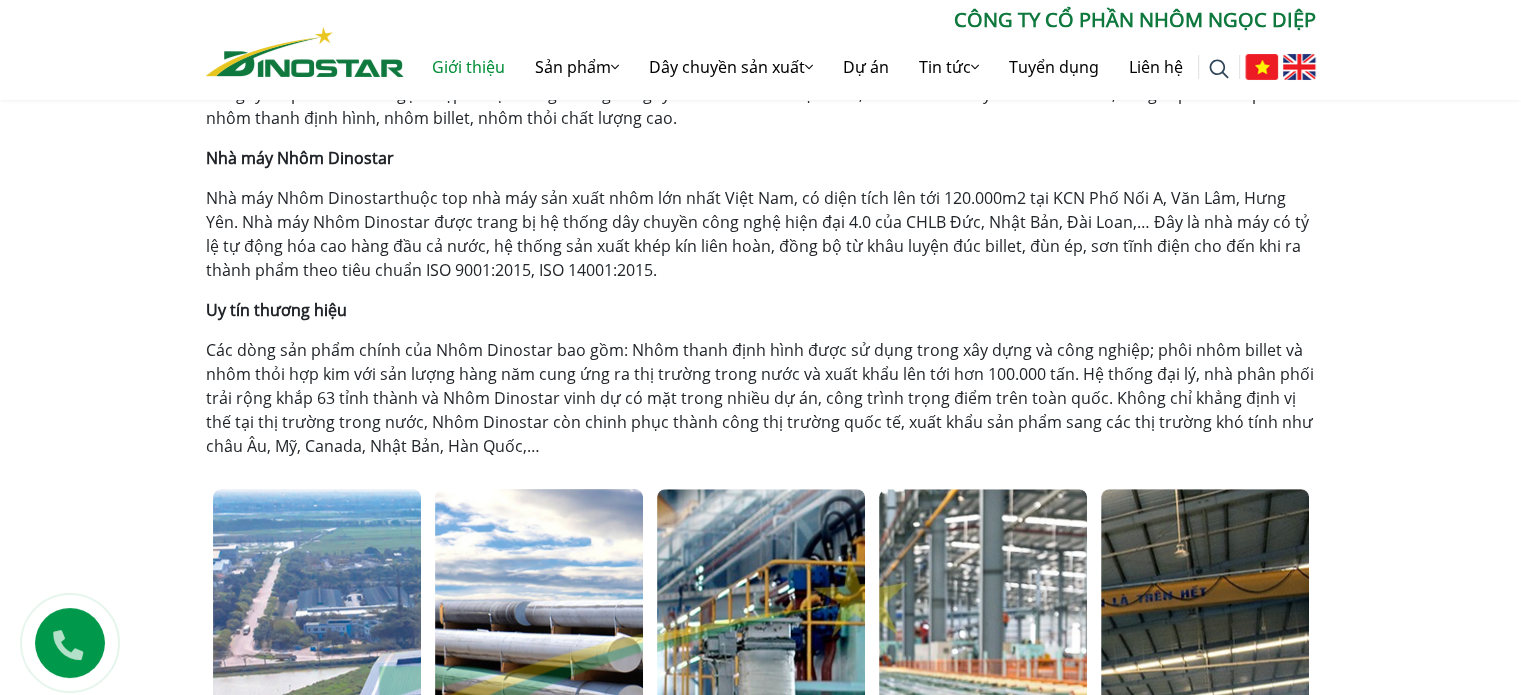 scroll, scrollTop: 600, scrollLeft: 0, axis: vertical 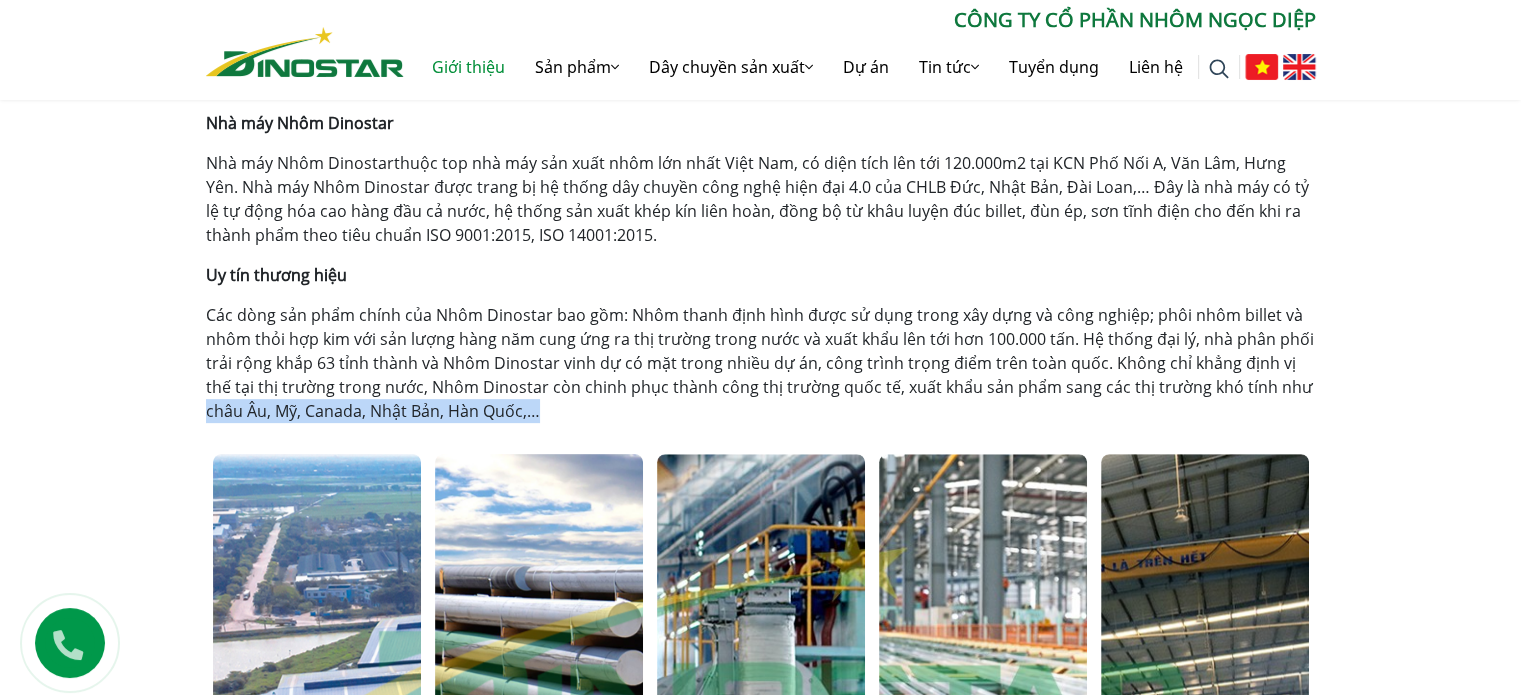 drag, startPoint x: 1268, startPoint y: 389, endPoint x: 492, endPoint y: 419, distance: 776.57965 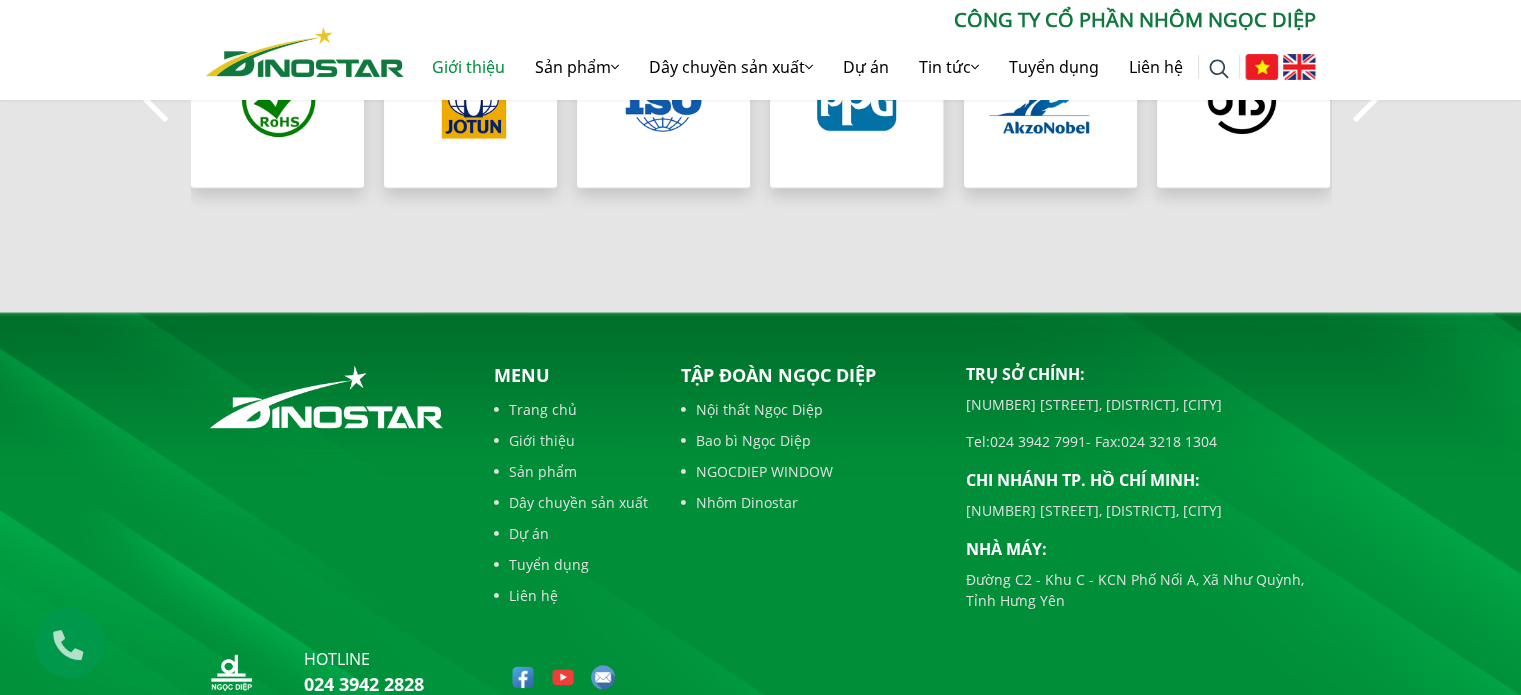 scroll, scrollTop: 2113, scrollLeft: 0, axis: vertical 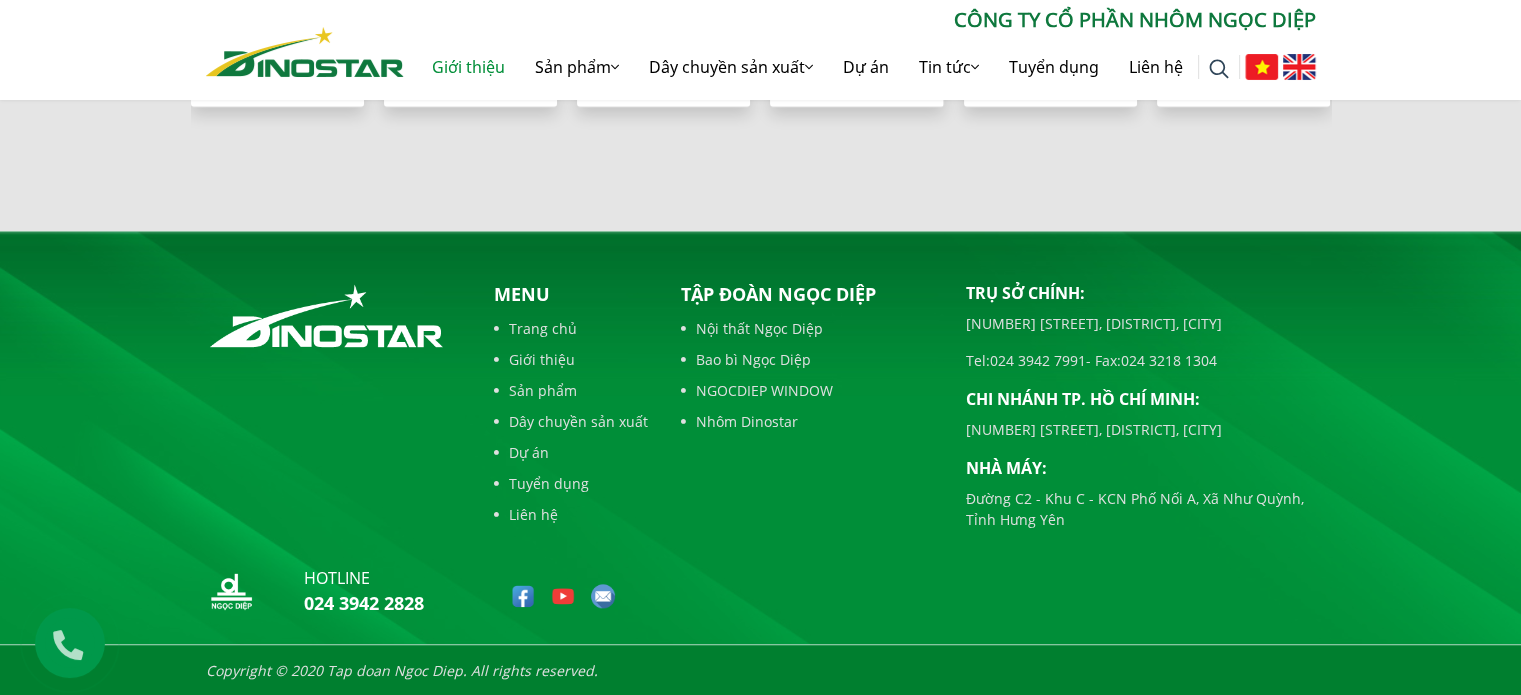 click at bounding box center (603, 596) 